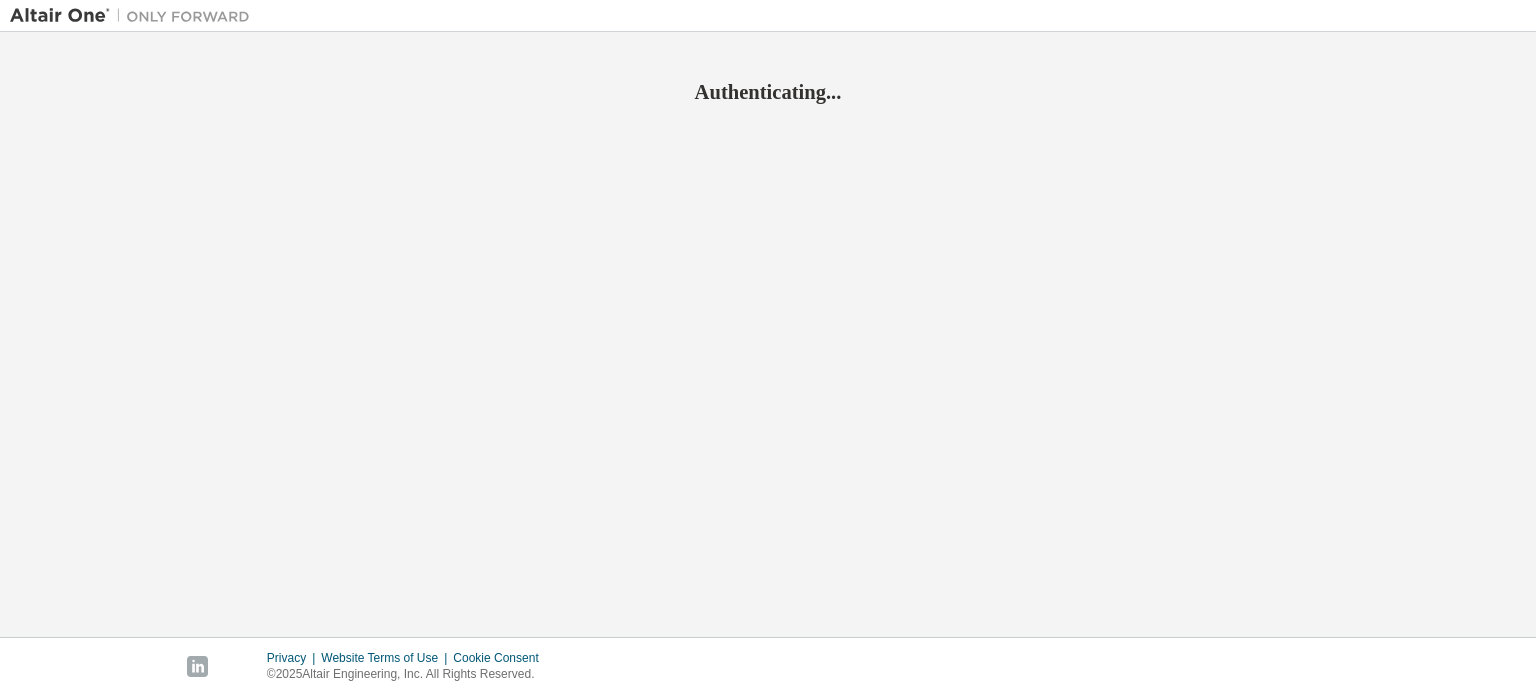 scroll, scrollTop: 0, scrollLeft: 0, axis: both 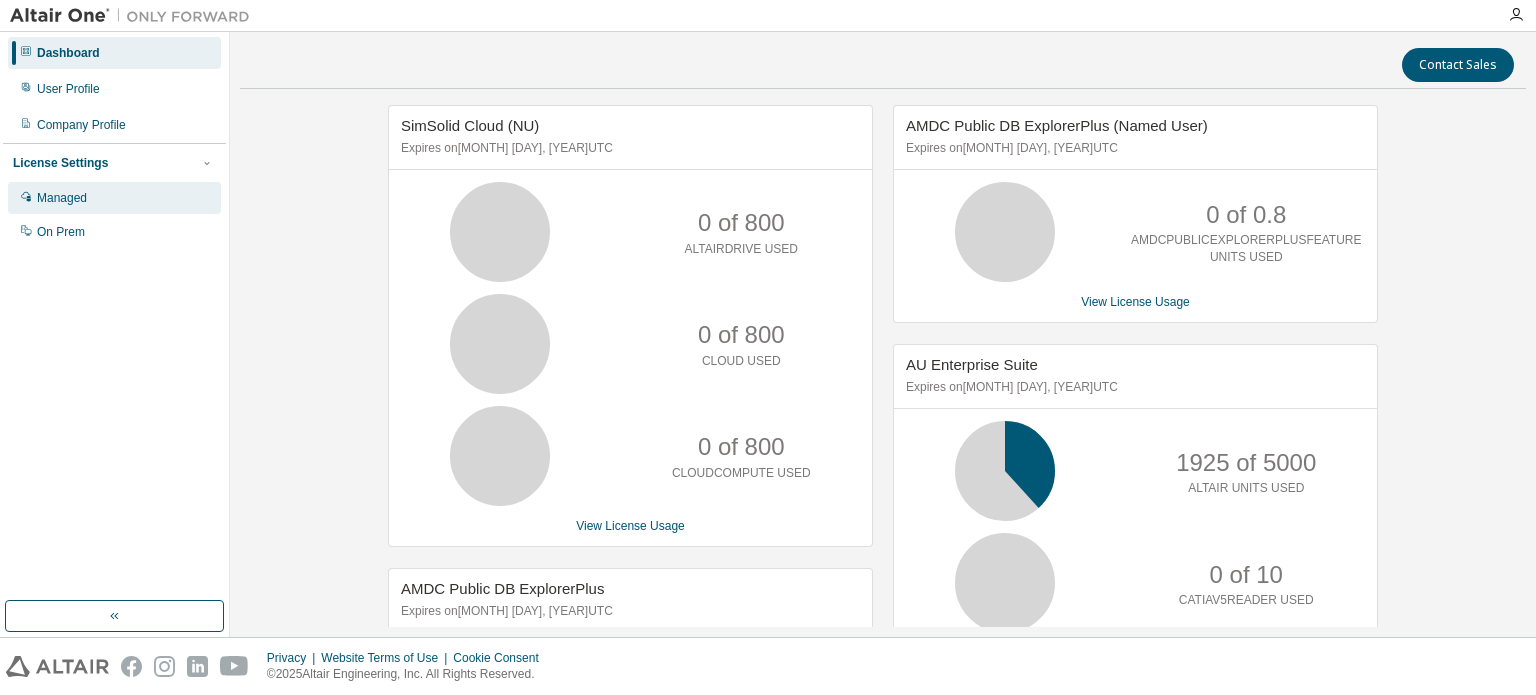 click on "Managed" at bounding box center [114, 198] 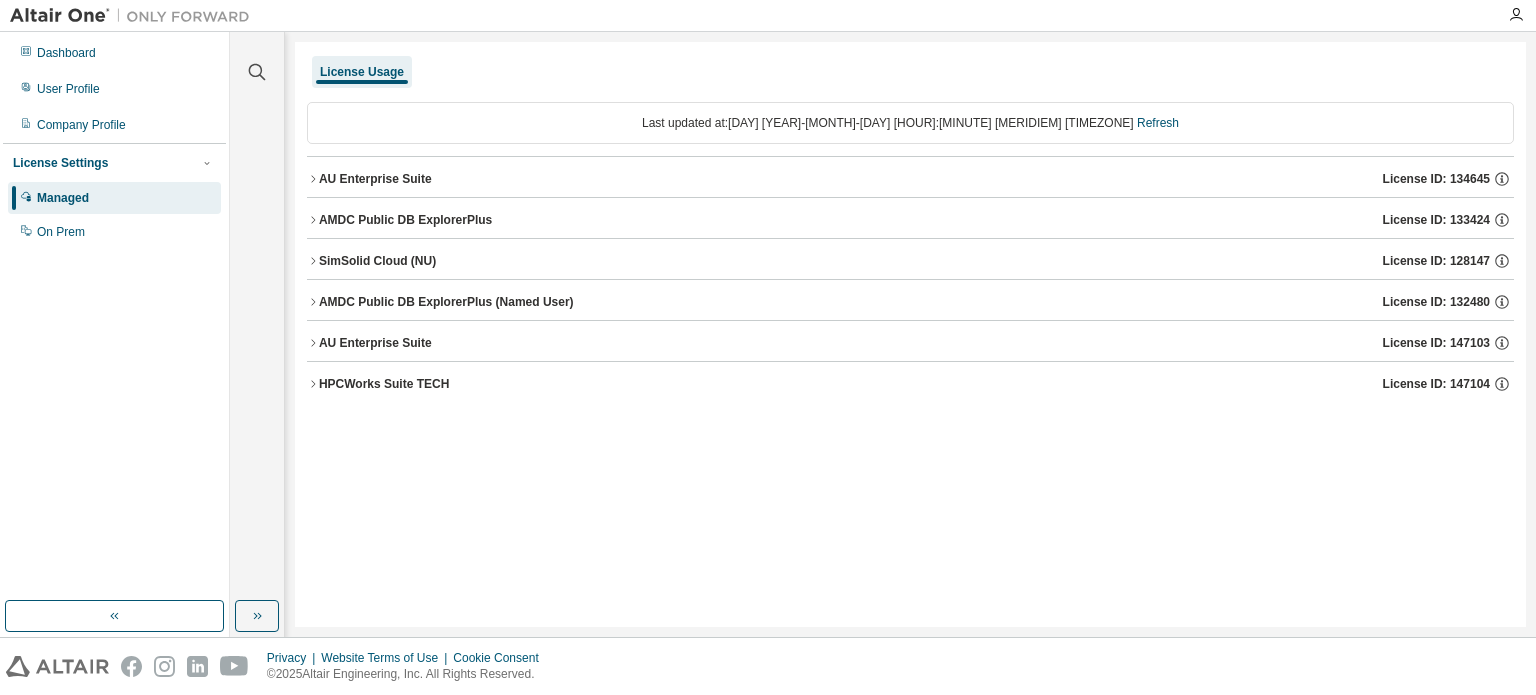 click on "License Usage Last updated at:  [DAY] [YEAR]-[MONTH]-[DAY] [HOUR]:[MINUTE] [MERIDIEM] [TIMEZONE]   Refresh AU Enterprise Suite License ID: [NUMBER] AMDC Public DB ExplorerPlus License ID: [NUMBER] SimSolid Cloud (NU) License ID: [NUMBER] AMDC Public DB ExplorerPlus (Named User) License ID: [NUMBER] AU Enterprise Suite License ID: [NUMBER] HPCWorks Suite TECH License ID: [NUMBER]" at bounding box center (910, 334) 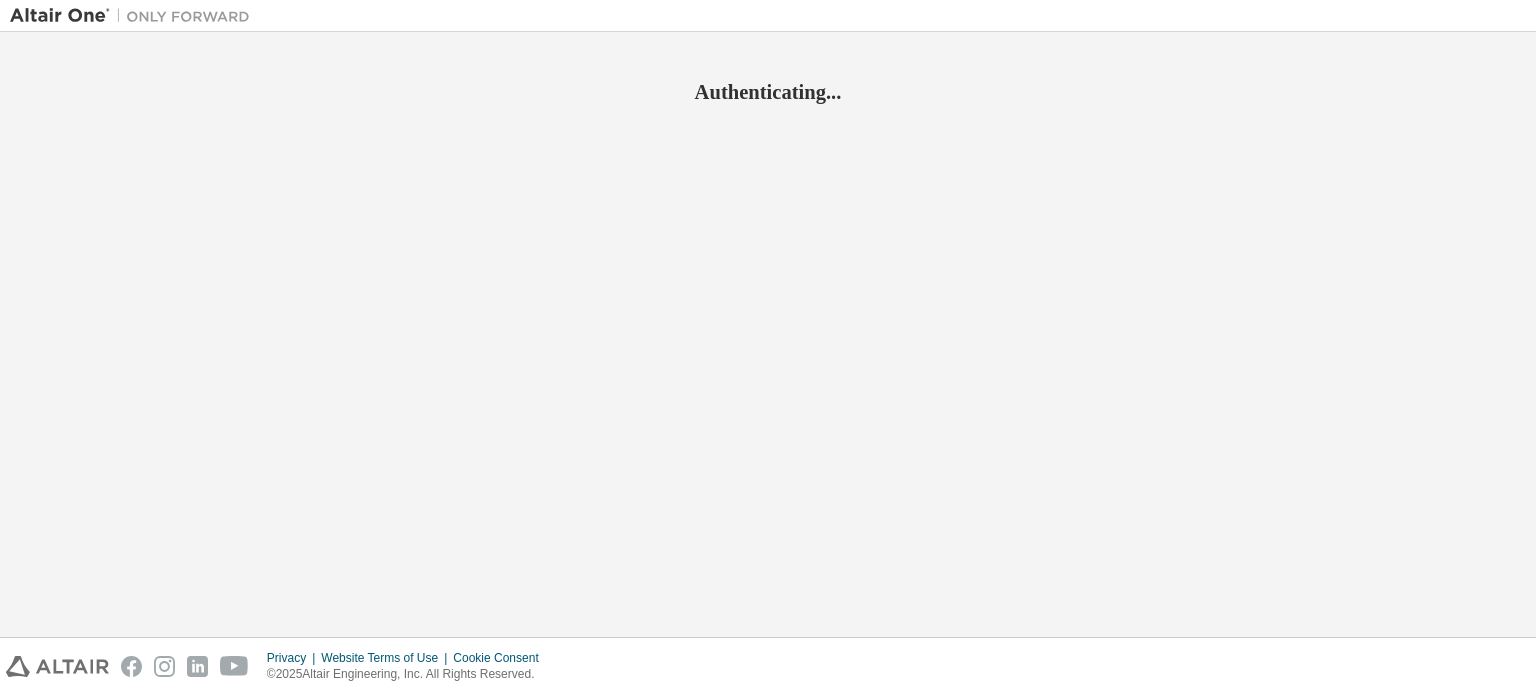 scroll, scrollTop: 0, scrollLeft: 0, axis: both 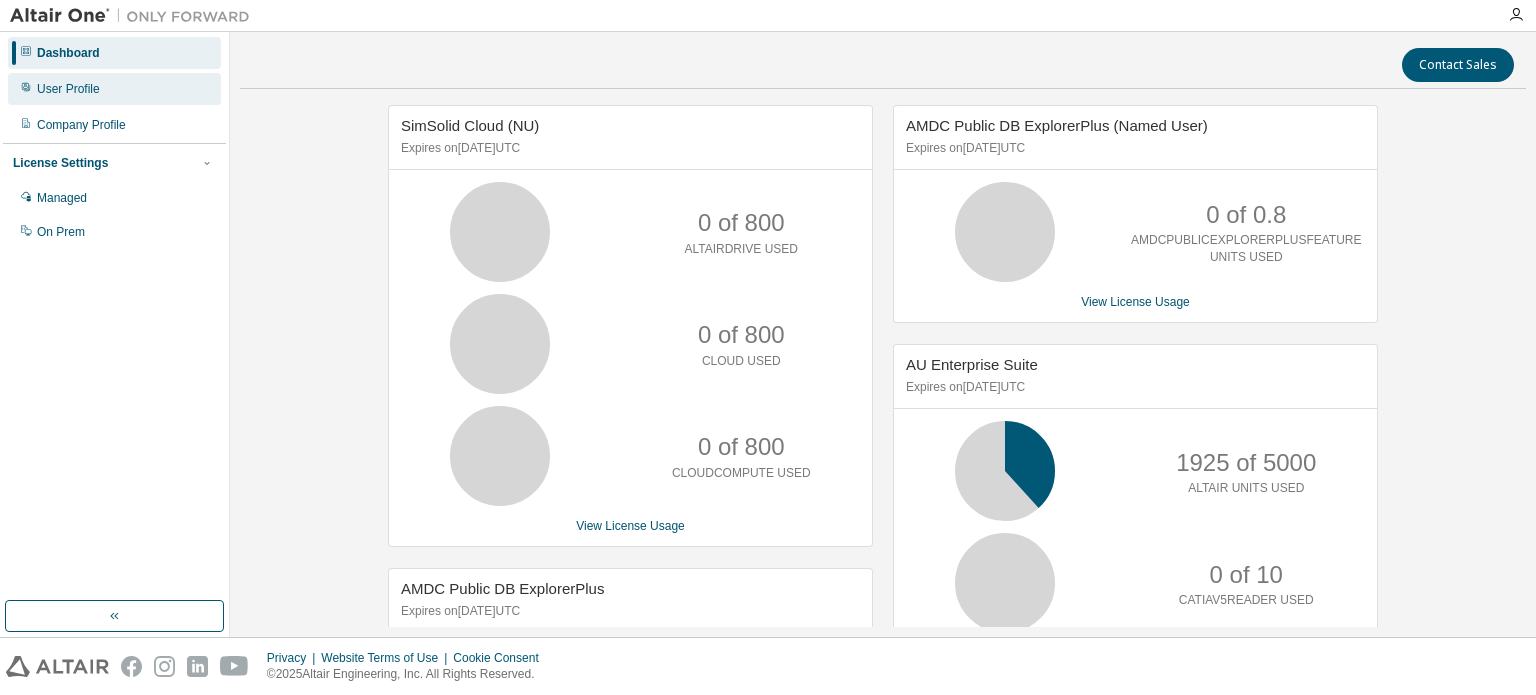 click on "User Profile" at bounding box center [114, 89] 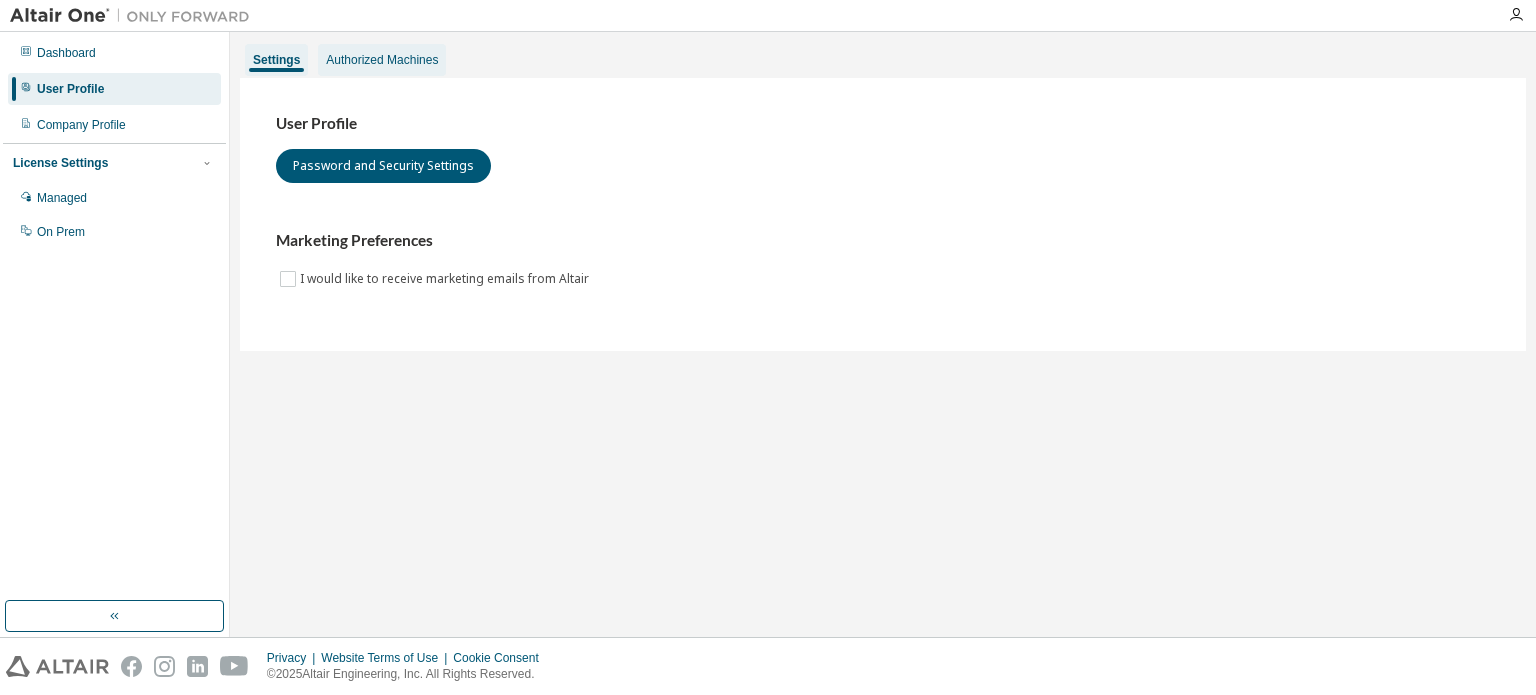 click on "Authorized Machines" at bounding box center [382, 60] 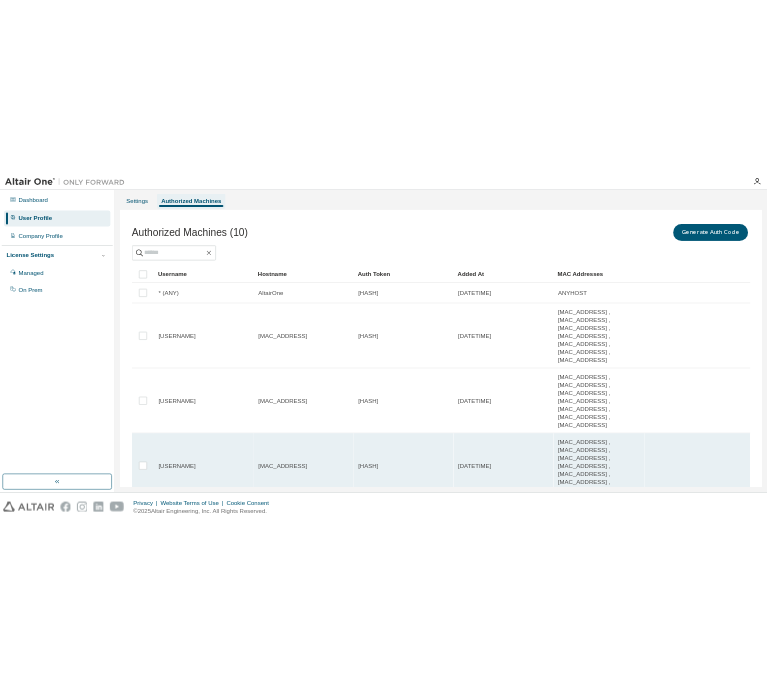 scroll, scrollTop: 0, scrollLeft: 0, axis: both 